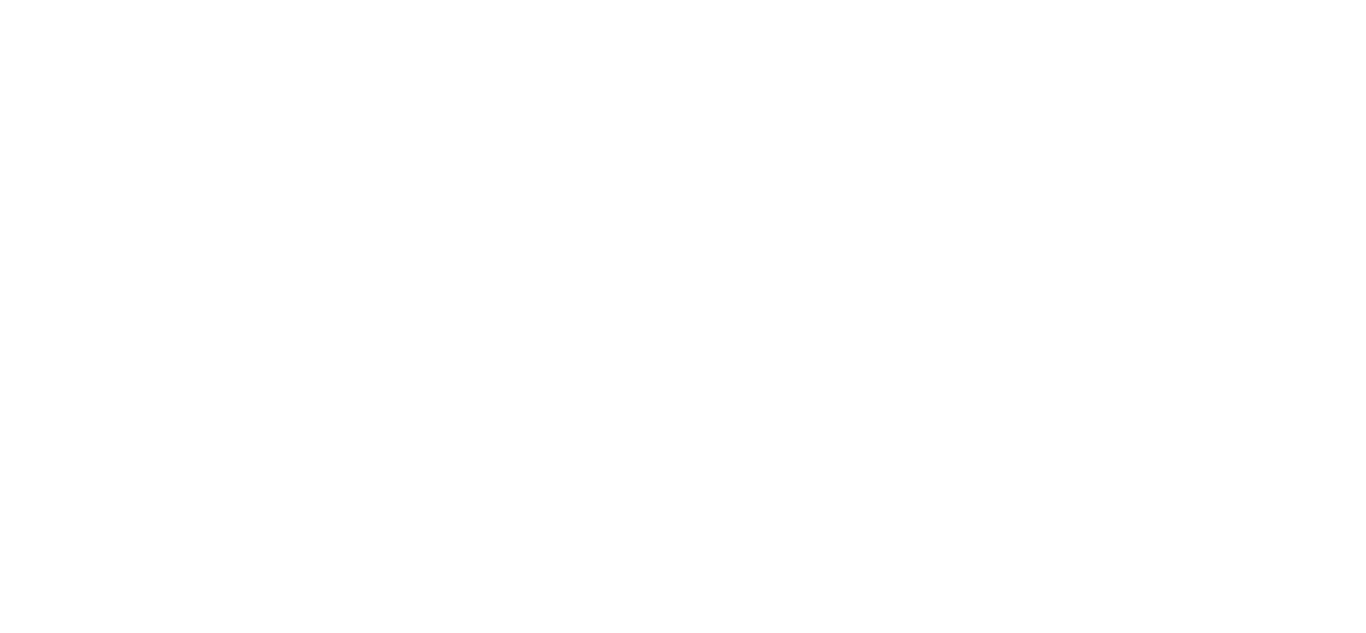 scroll, scrollTop: 0, scrollLeft: 0, axis: both 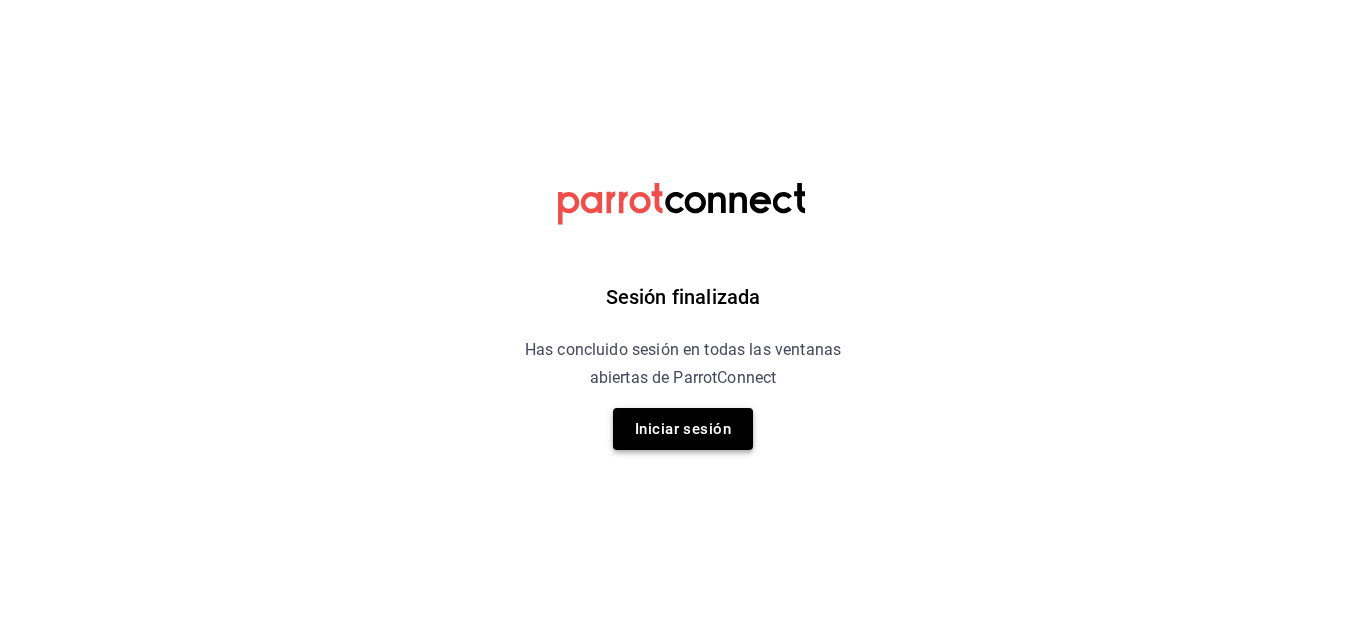 click on "Iniciar sesión" at bounding box center [683, 429] 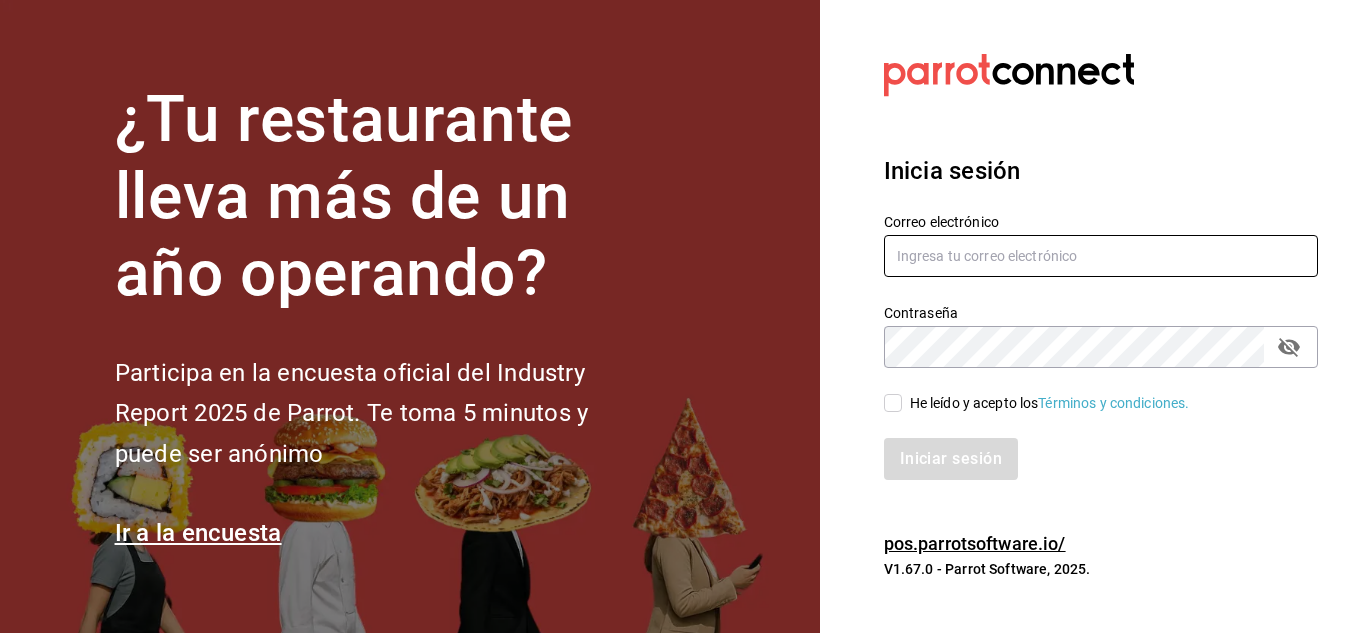 click at bounding box center [1101, 256] 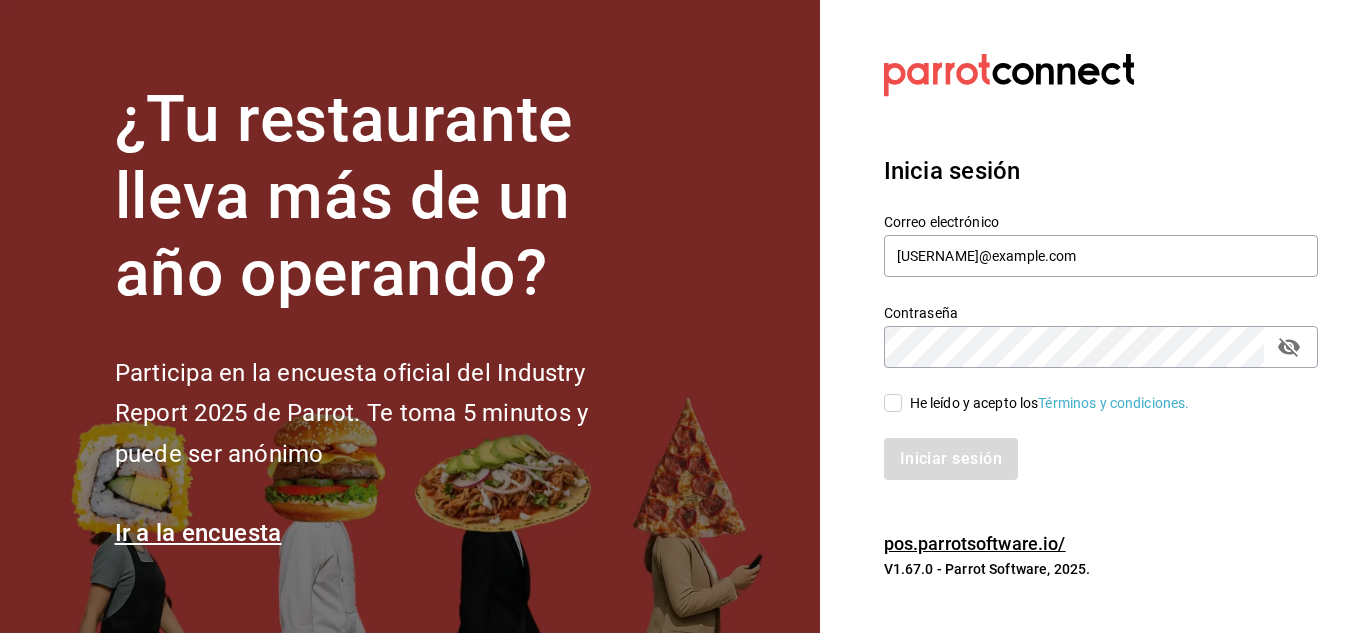 click on "He leído y acepto los  Términos y condiciones." at bounding box center [893, 403] 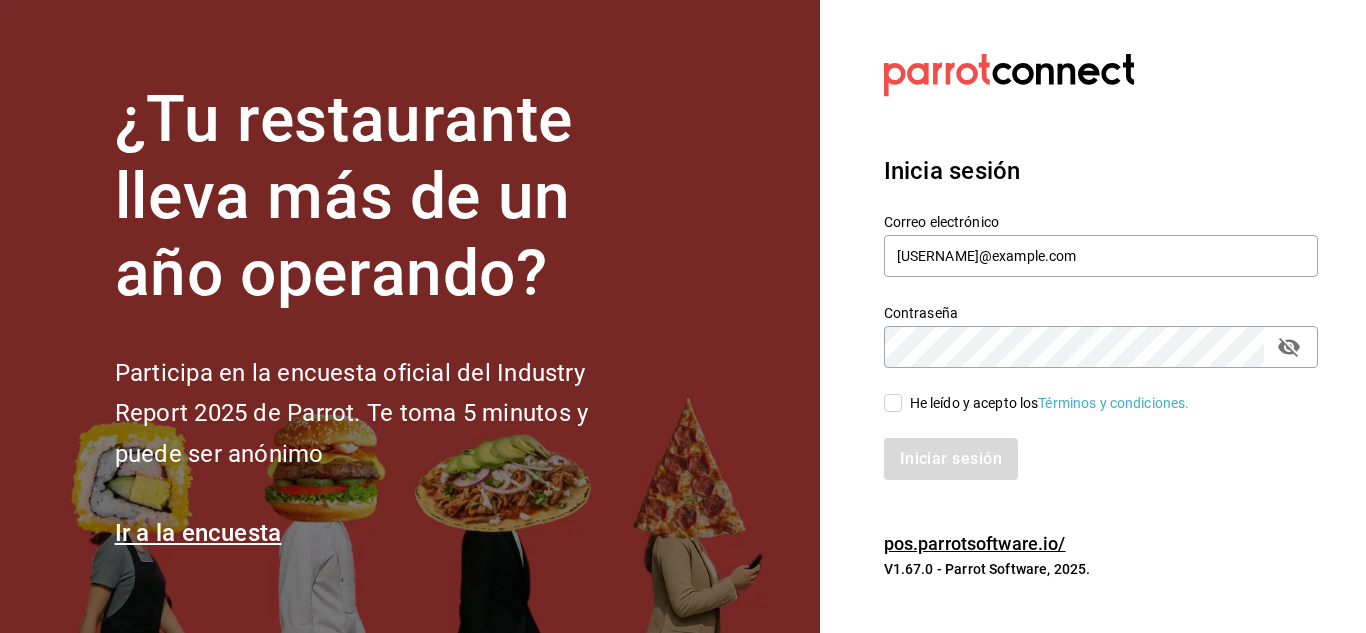 checkbox on "true" 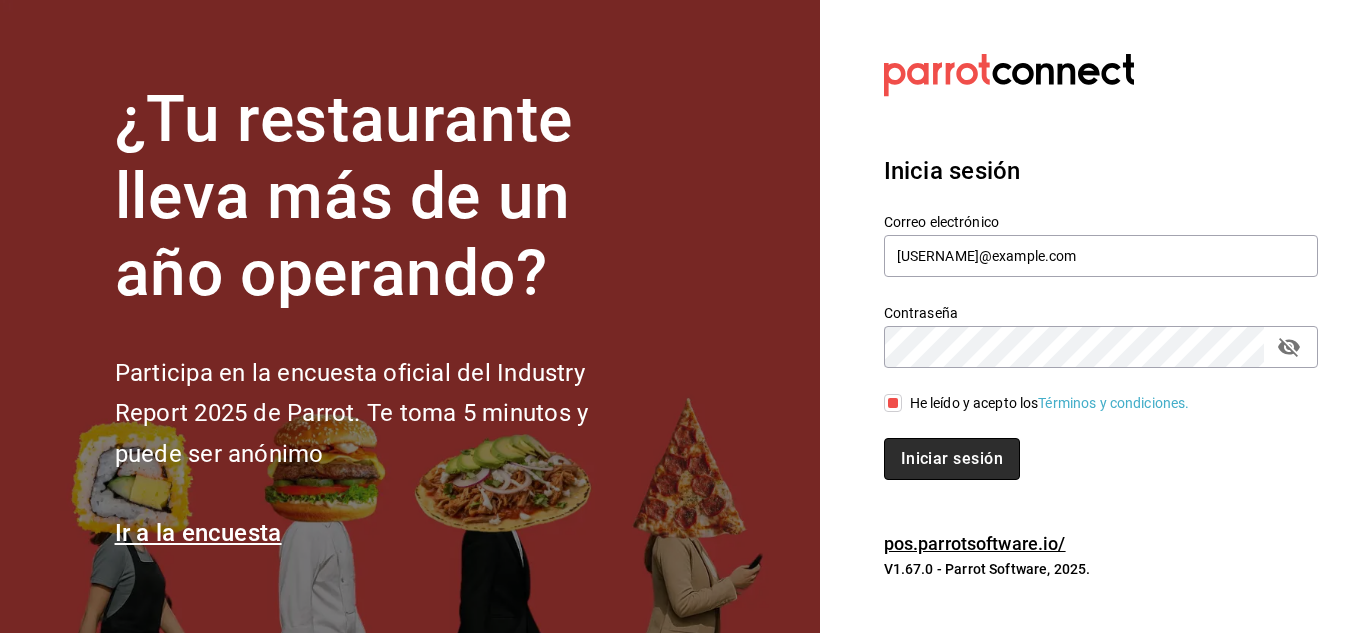 click on "Iniciar sesión" at bounding box center (952, 459) 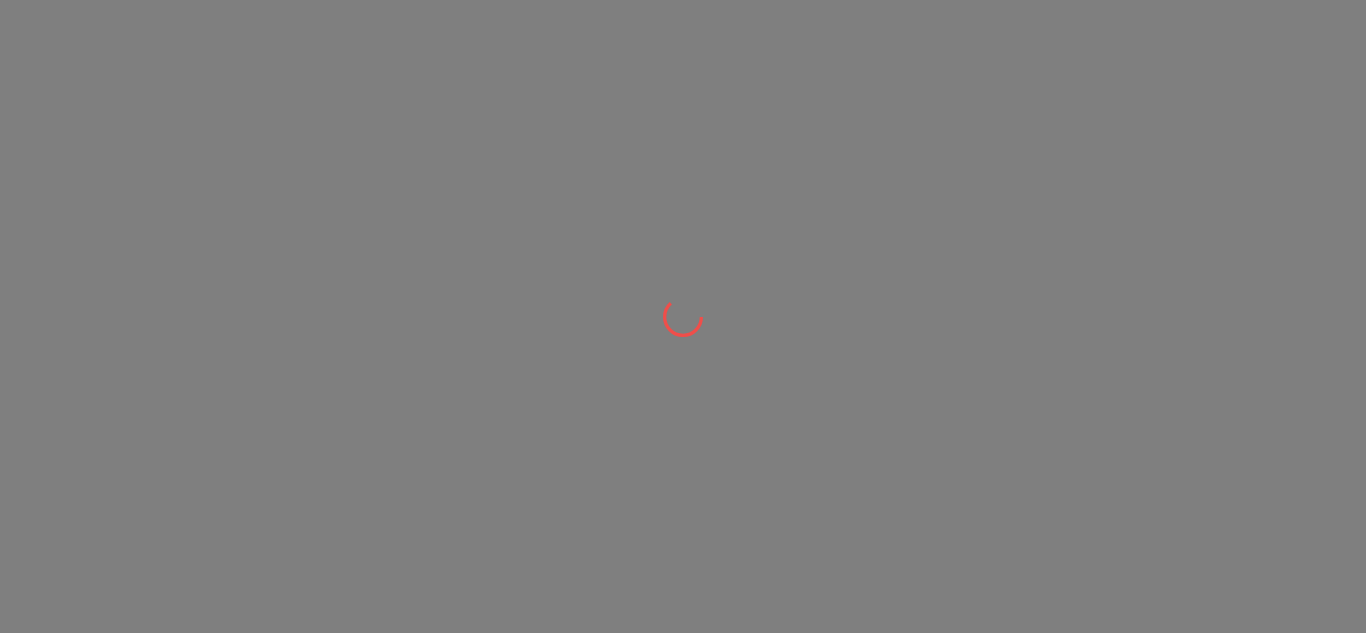 scroll, scrollTop: 0, scrollLeft: 0, axis: both 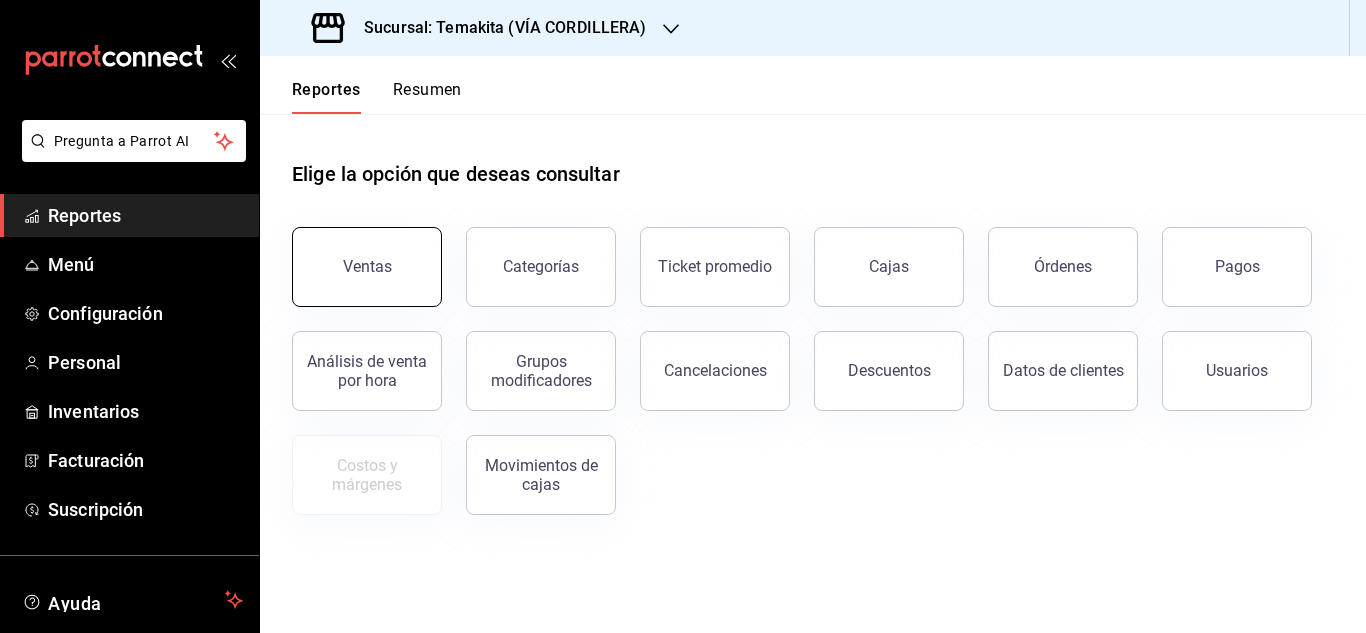 click on "Ventas" at bounding box center (367, 266) 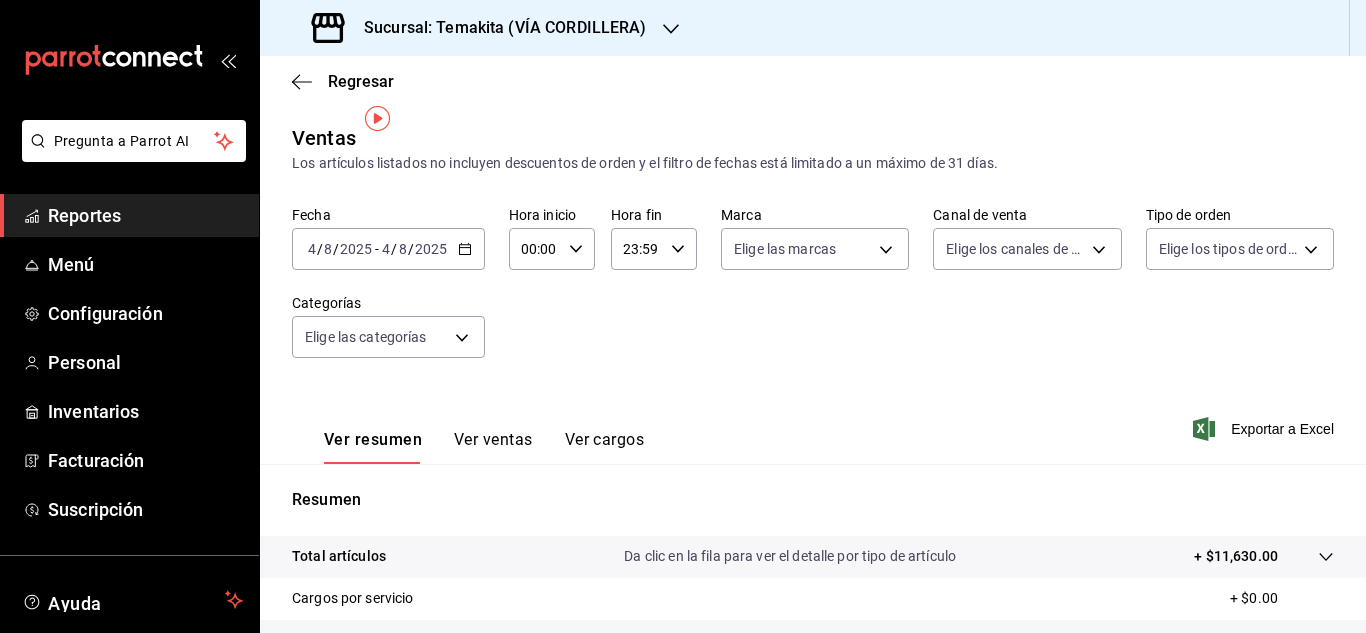 scroll, scrollTop: 20, scrollLeft: 0, axis: vertical 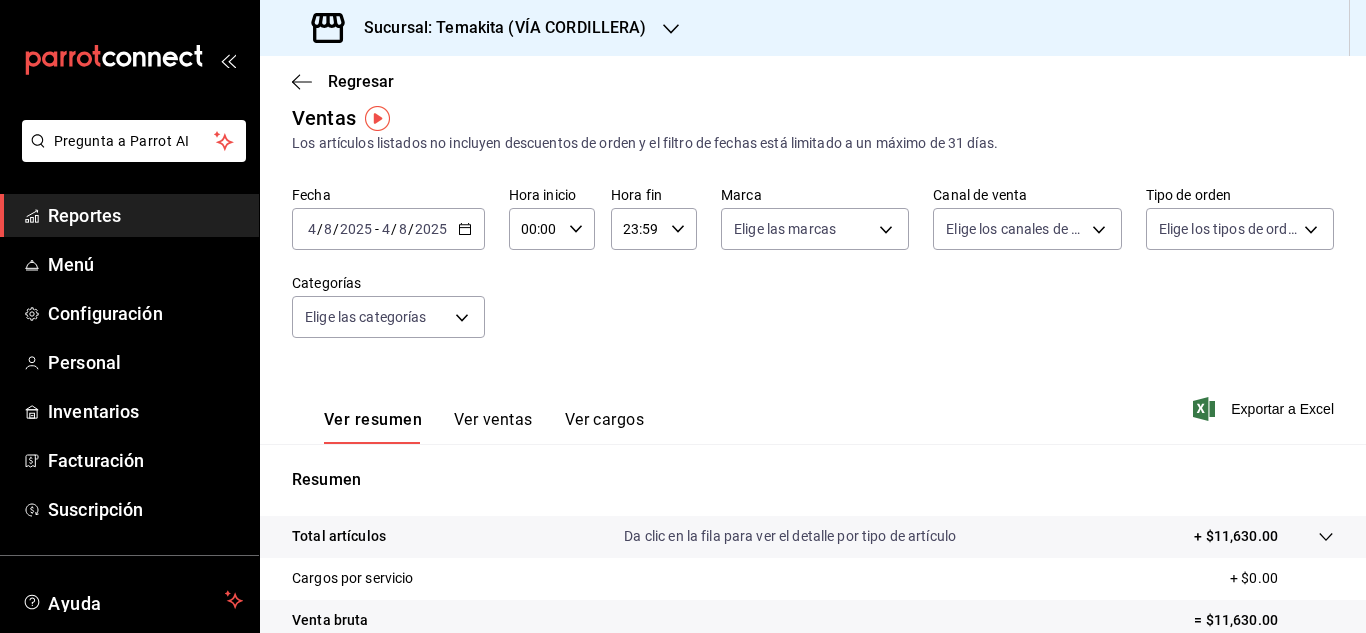 click 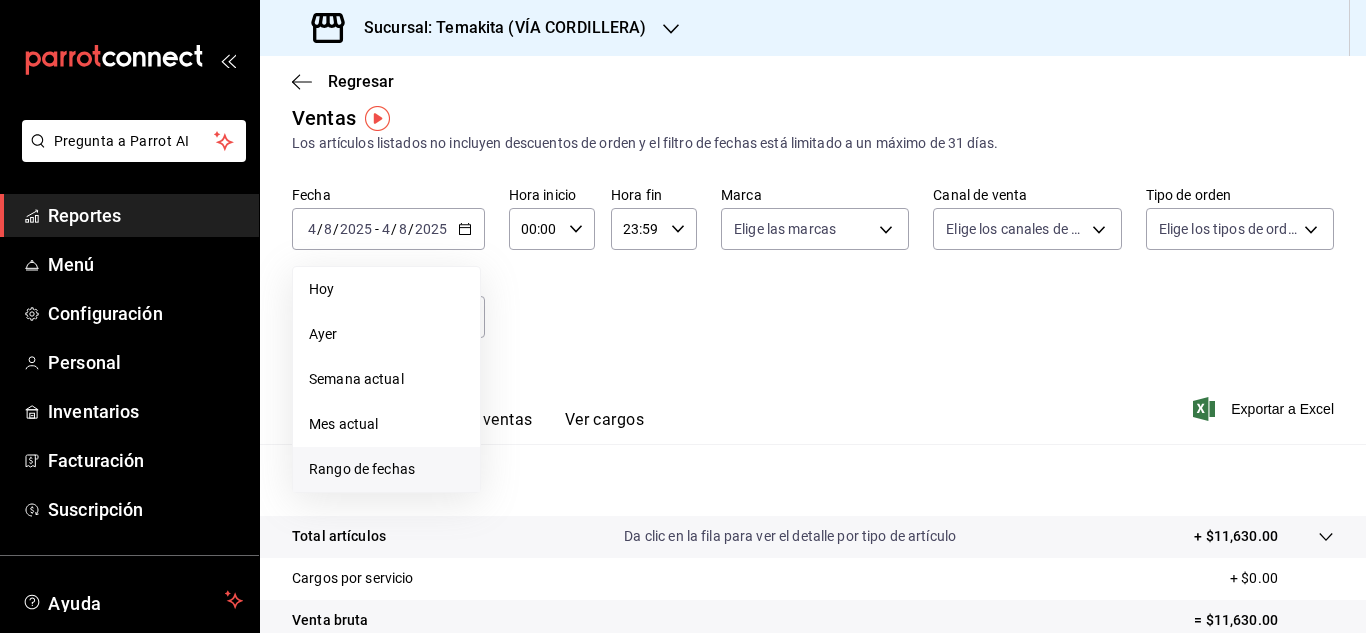 click on "Rango de fechas" at bounding box center [386, 469] 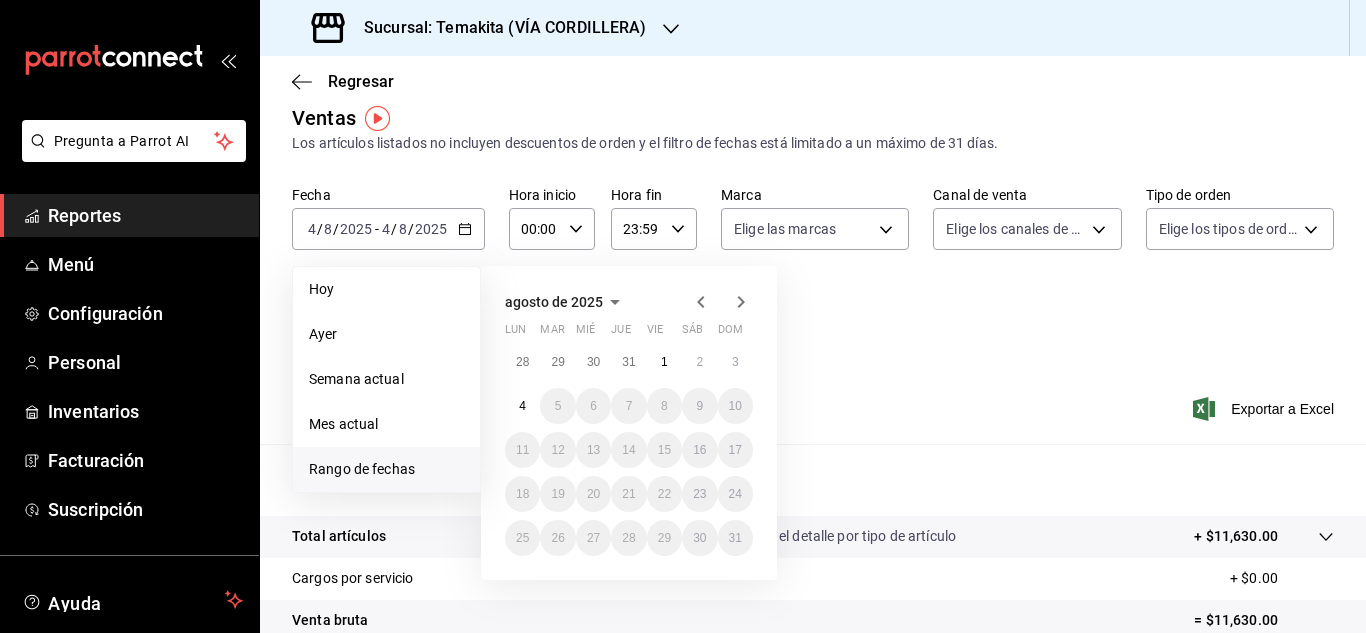 click 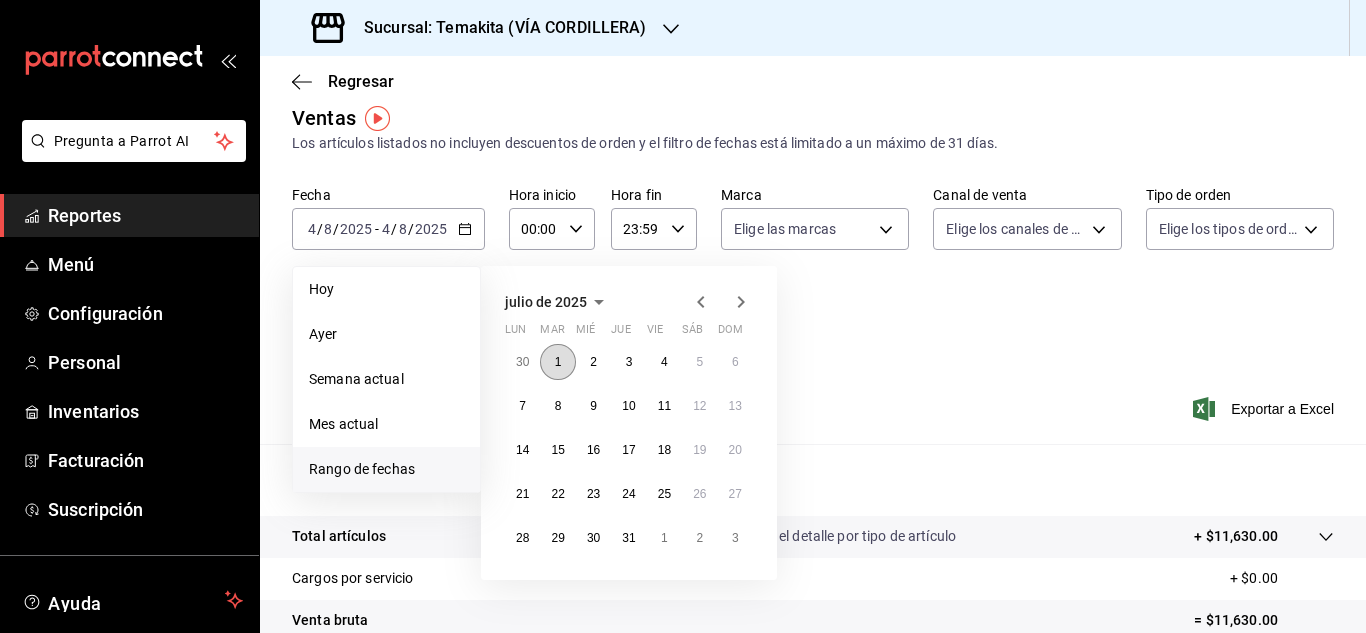 click on "1" at bounding box center [557, 362] 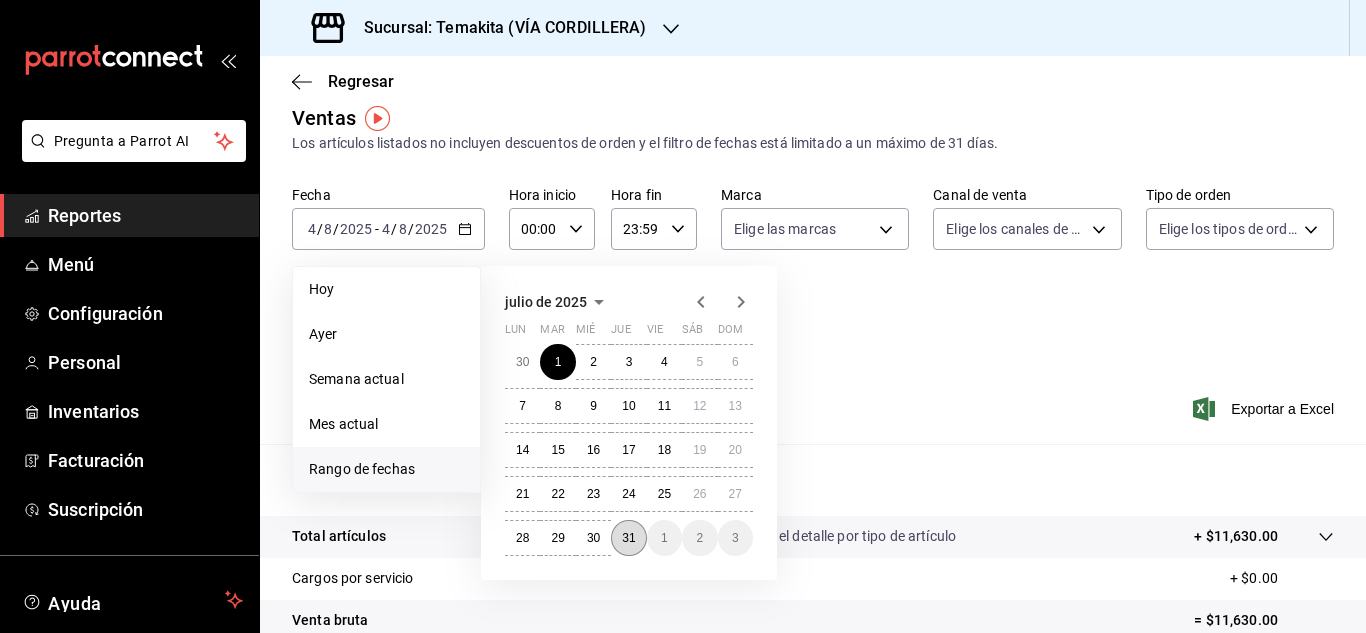 click on "31" at bounding box center (628, 538) 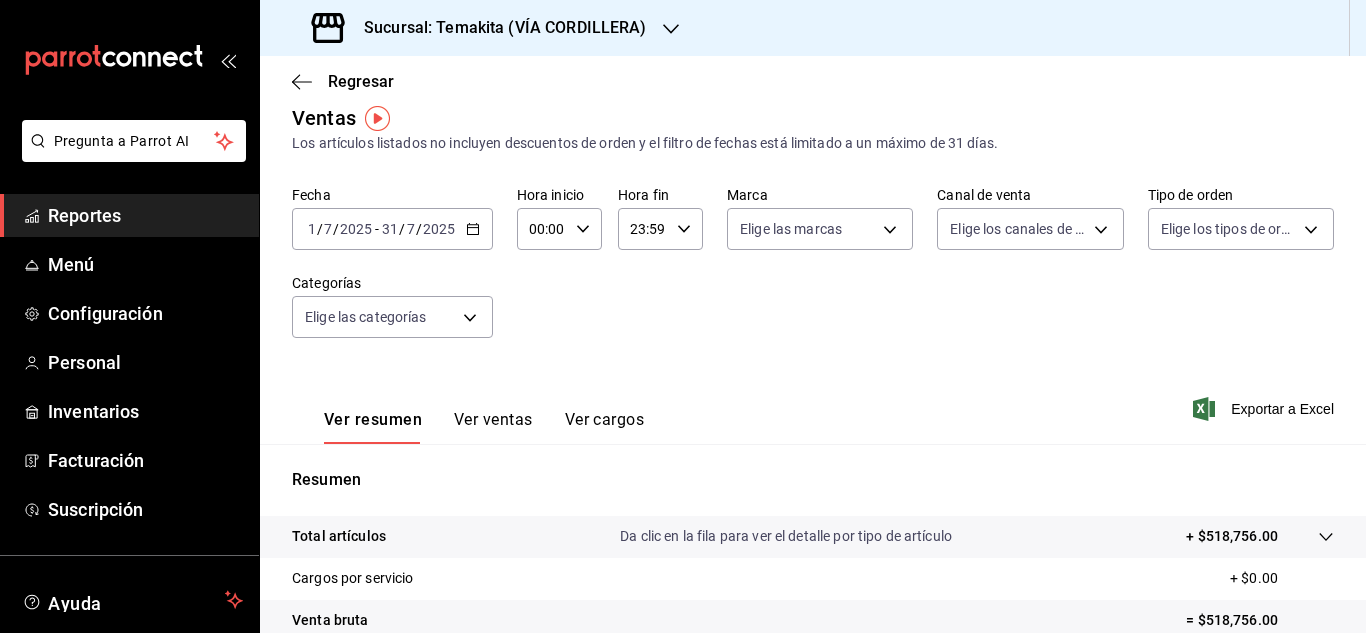 click on "Fecha 2025-07-01 1 / 7 / 2025 - 2025-07-31 31 / 7 / 2025 Hora inicio 00:00 Hora inicio Hora fin 23:59 Hora fin Marca Elige las marcas Canal de venta Elige los canales de venta Tipo de orden Elige los tipos de orden Categorías Elige las categorías" at bounding box center [813, 274] 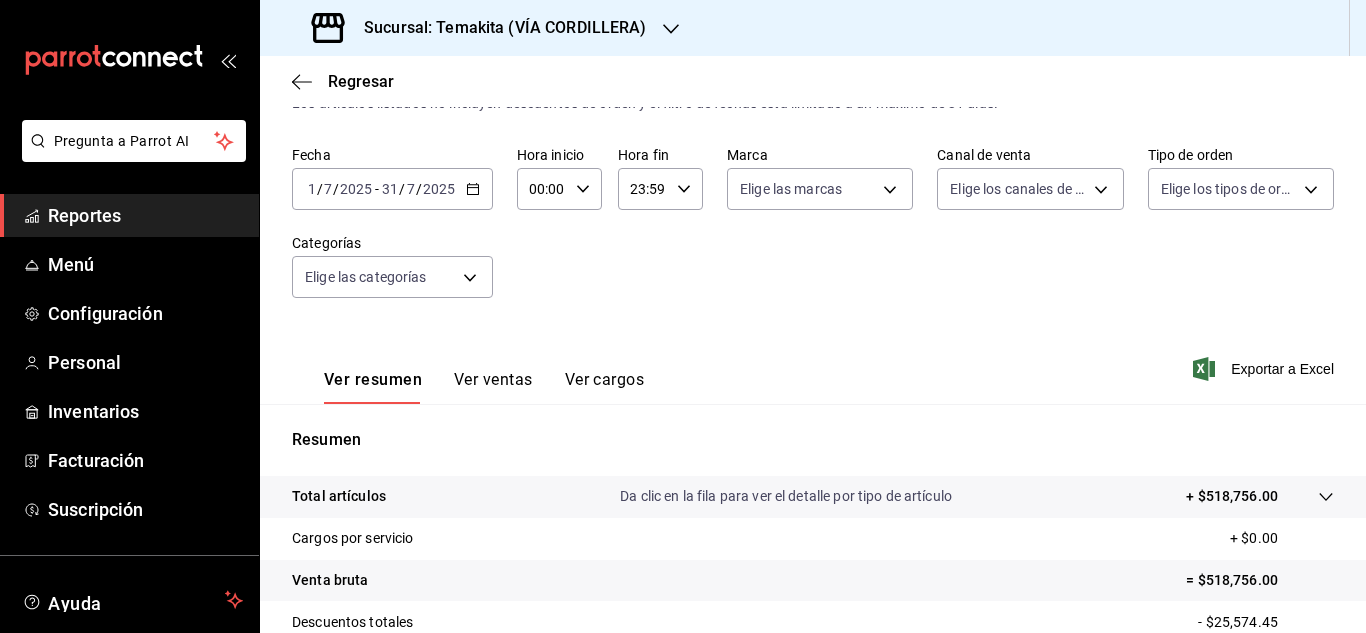 scroll, scrollTop: 325, scrollLeft: 0, axis: vertical 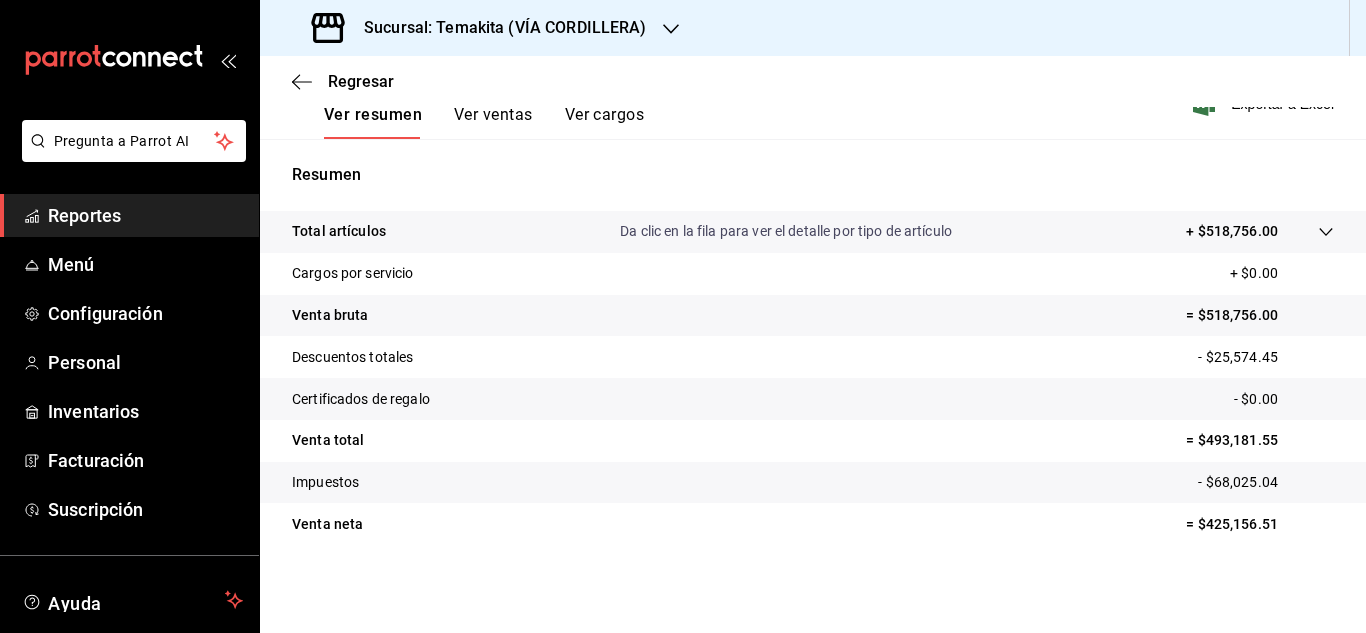 click on "Sucursal: Temakita (VÍA CORDILLERA)" at bounding box center (481, 28) 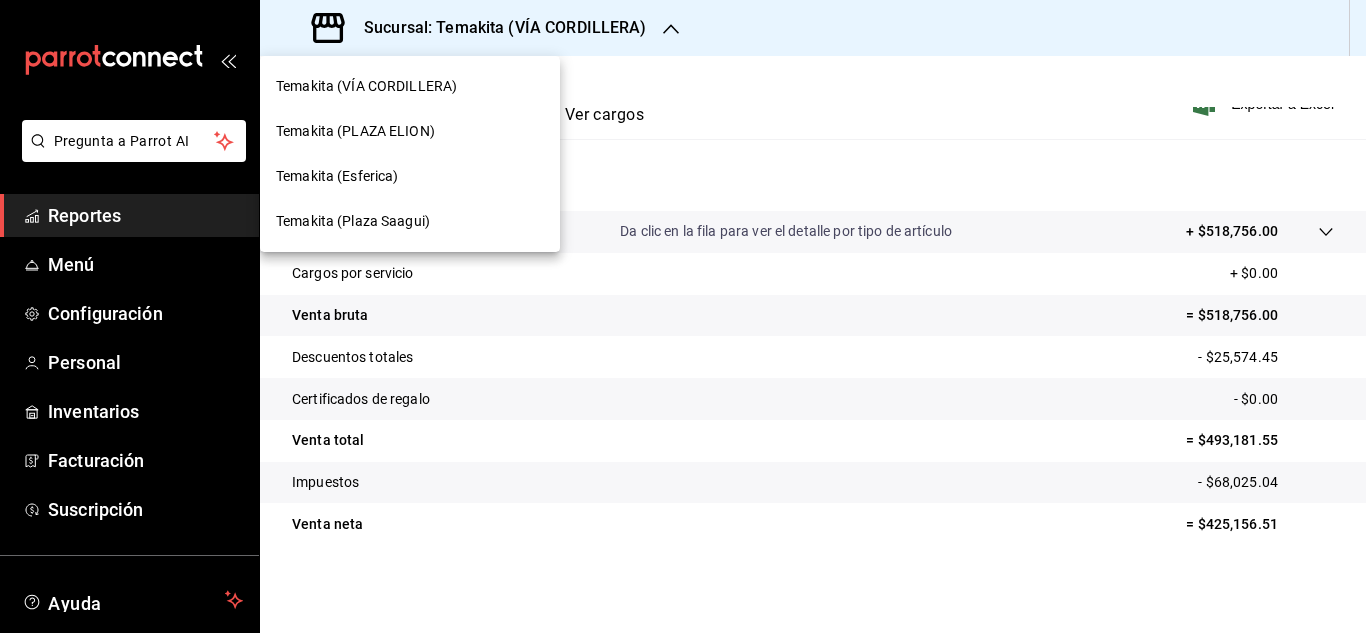 click on "Temakita (PLAZA ELION)" at bounding box center [355, 131] 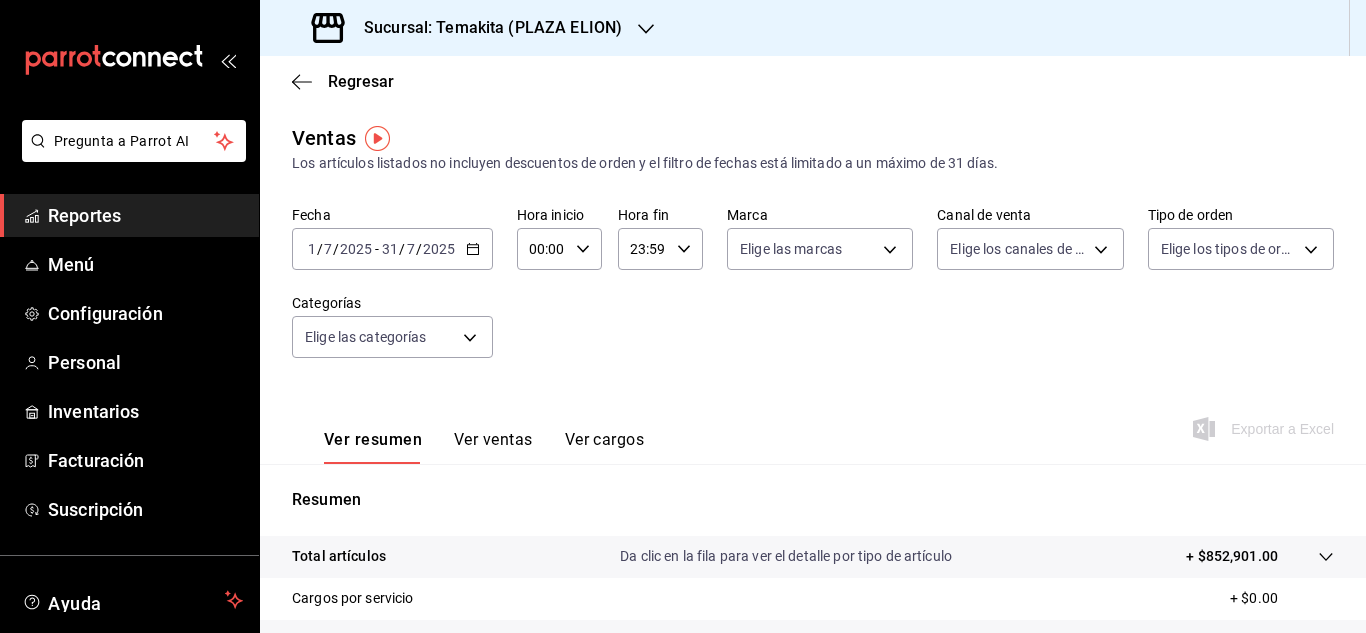 drag, startPoint x: 374, startPoint y: 490, endPoint x: 438, endPoint y: 254, distance: 244.52403 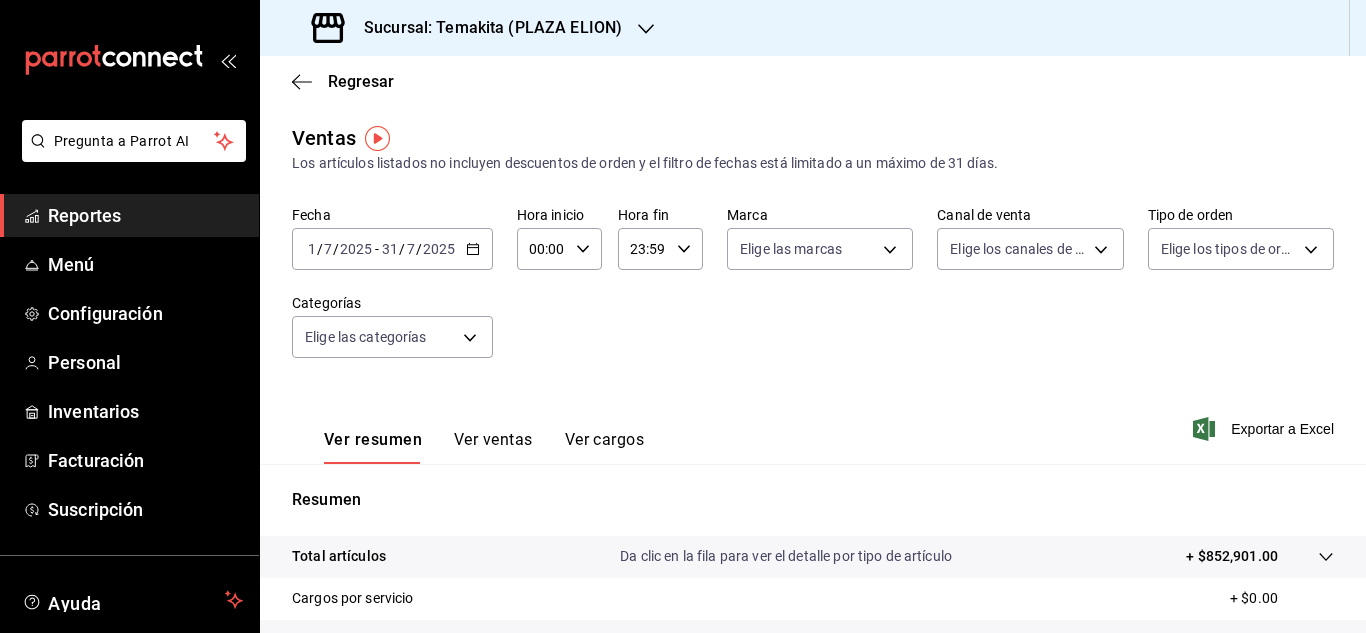 click 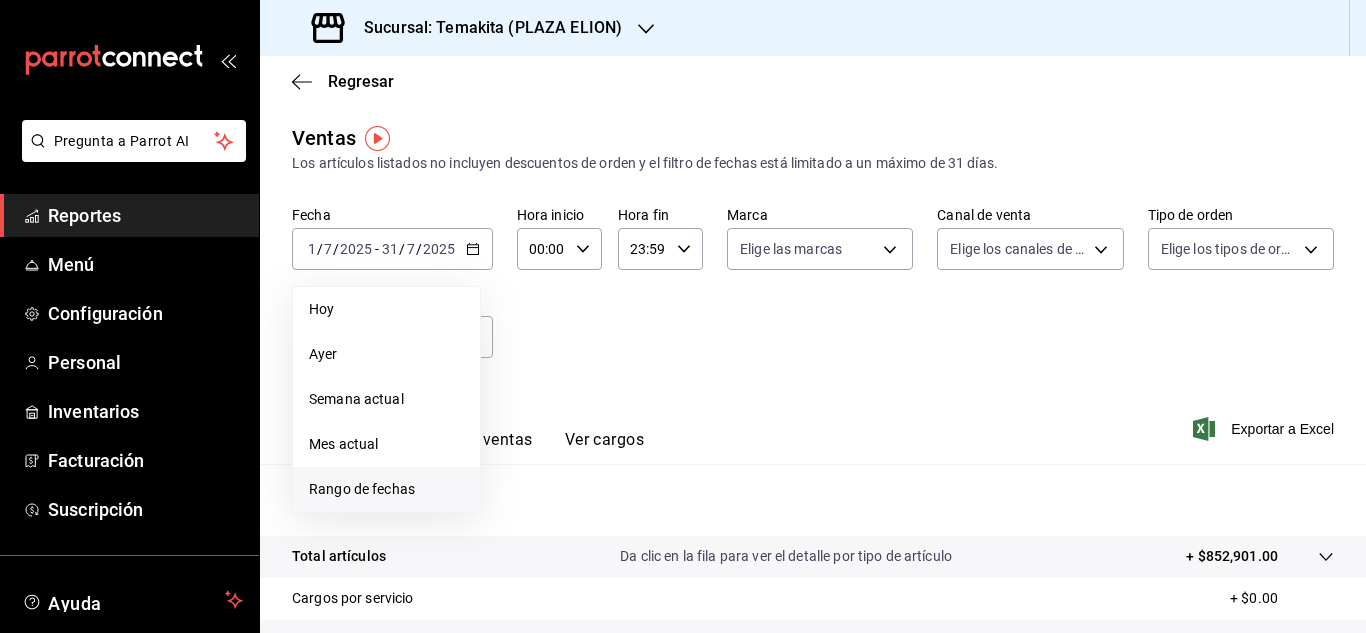 click on "Rango de fechas" at bounding box center (386, 489) 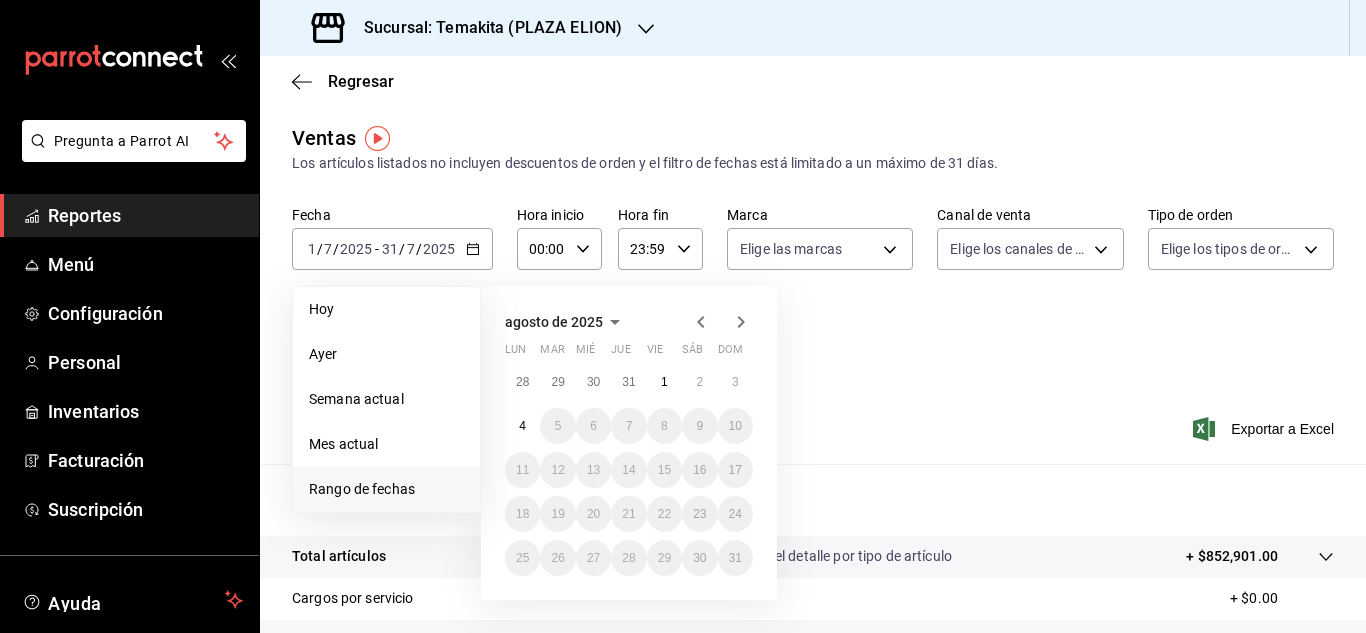click 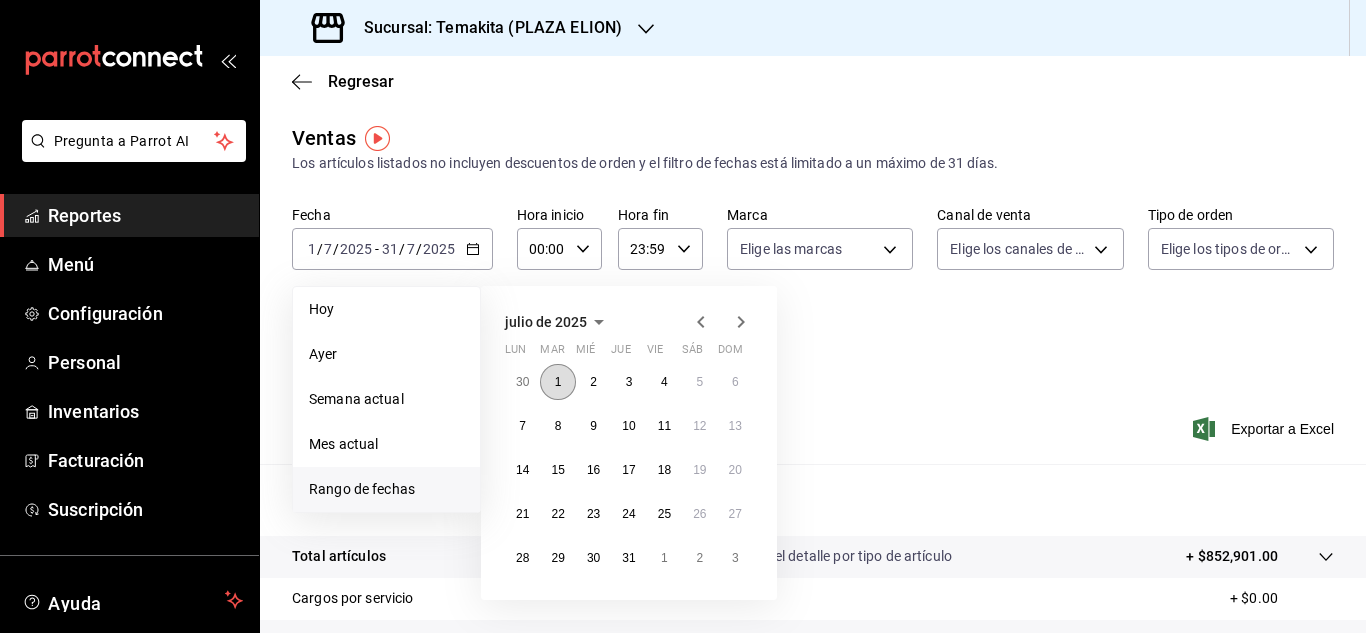 click on "1" at bounding box center (557, 382) 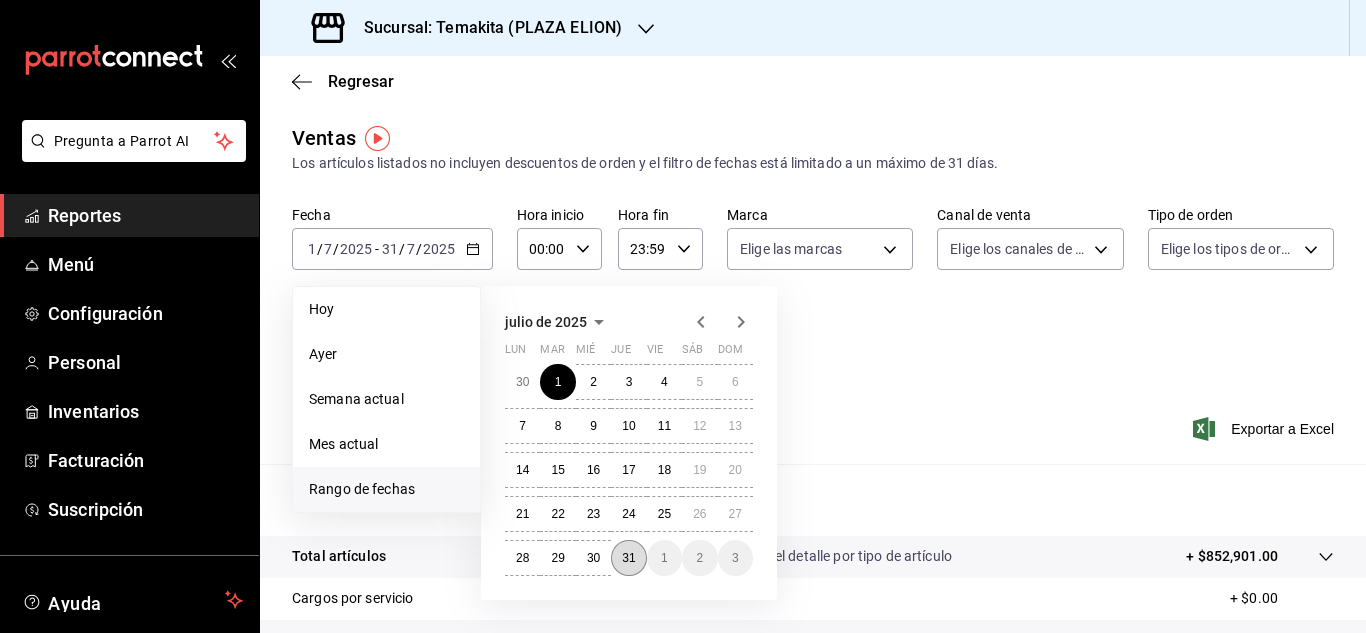 click on "31" at bounding box center (628, 558) 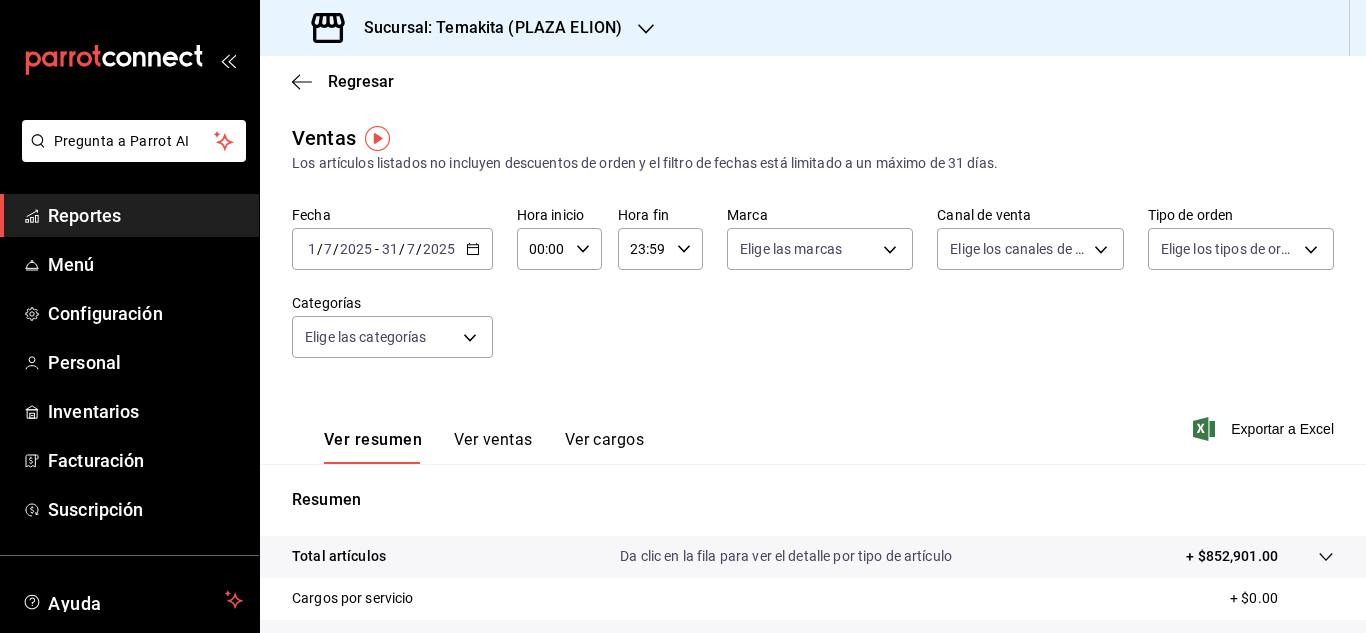click on "Fecha 2025-07-01 1 / 7 / 2025 - 2025-07-31 31 / 7 / 2025 Hora inicio 00:00 Hora inicio Hora fin 23:59 Hora fin Marca Elige las marcas Canal de venta Elige los canales de venta Tipo de orden Elige los tipos de orden Categorías Elige las categorías" at bounding box center [813, 294] 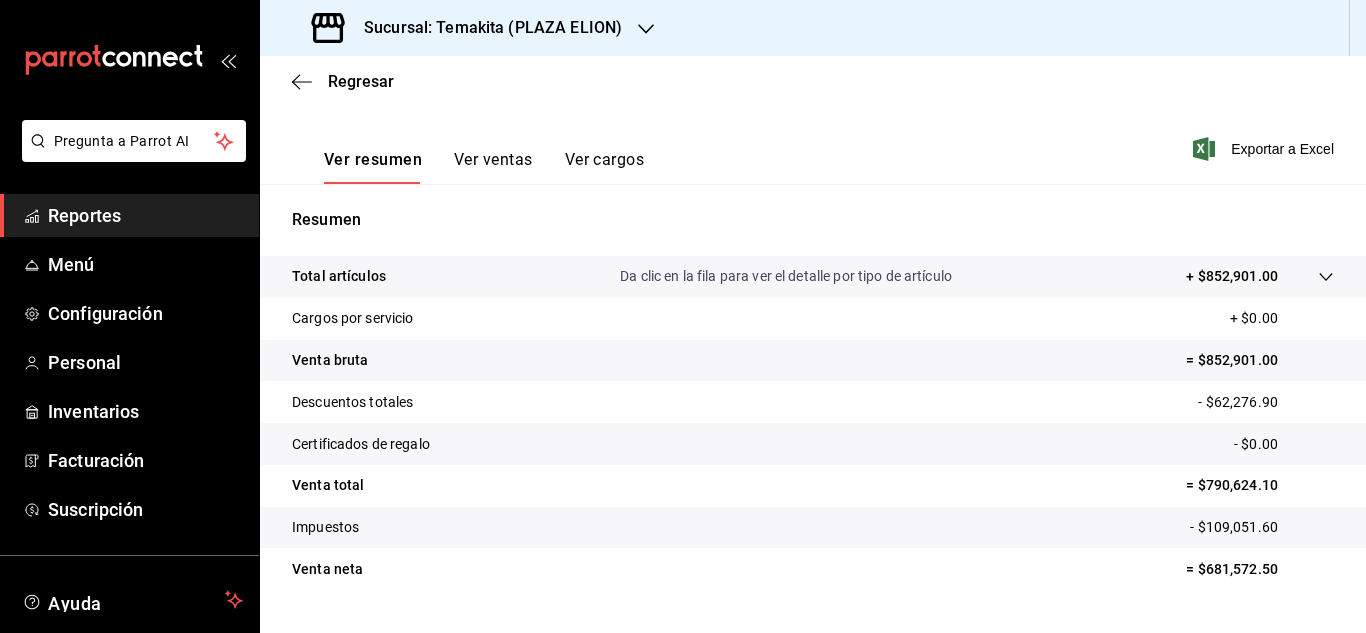 scroll, scrollTop: 320, scrollLeft: 0, axis: vertical 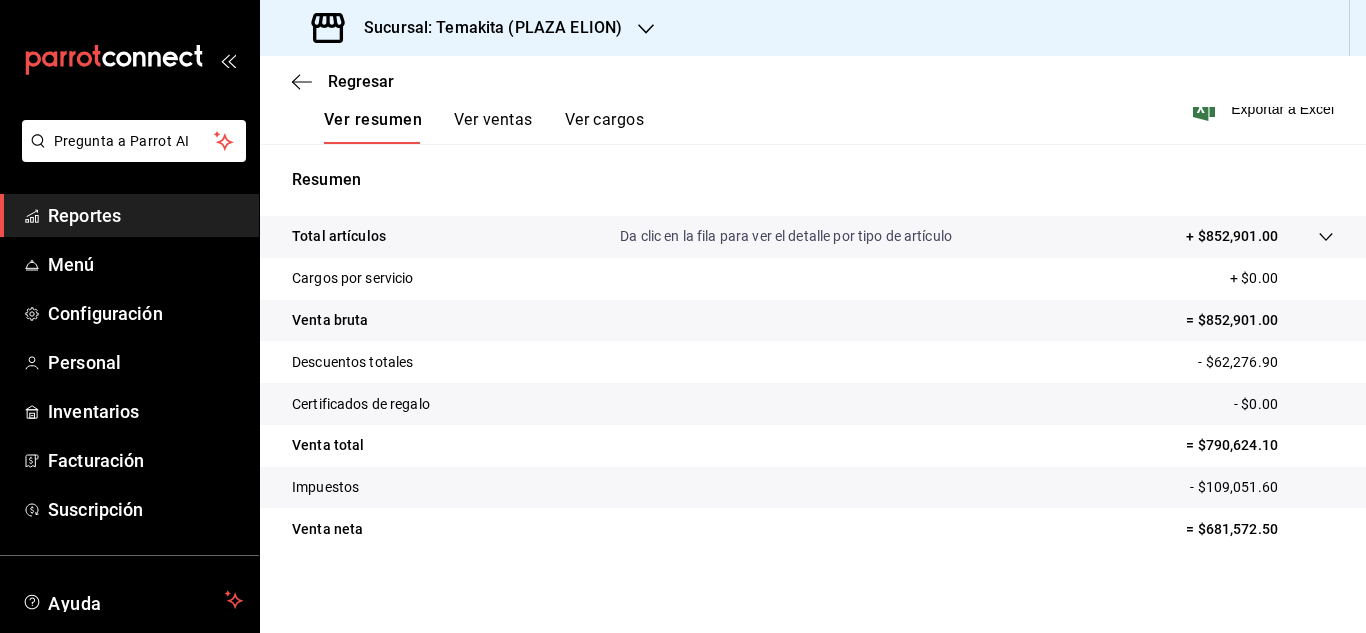 click 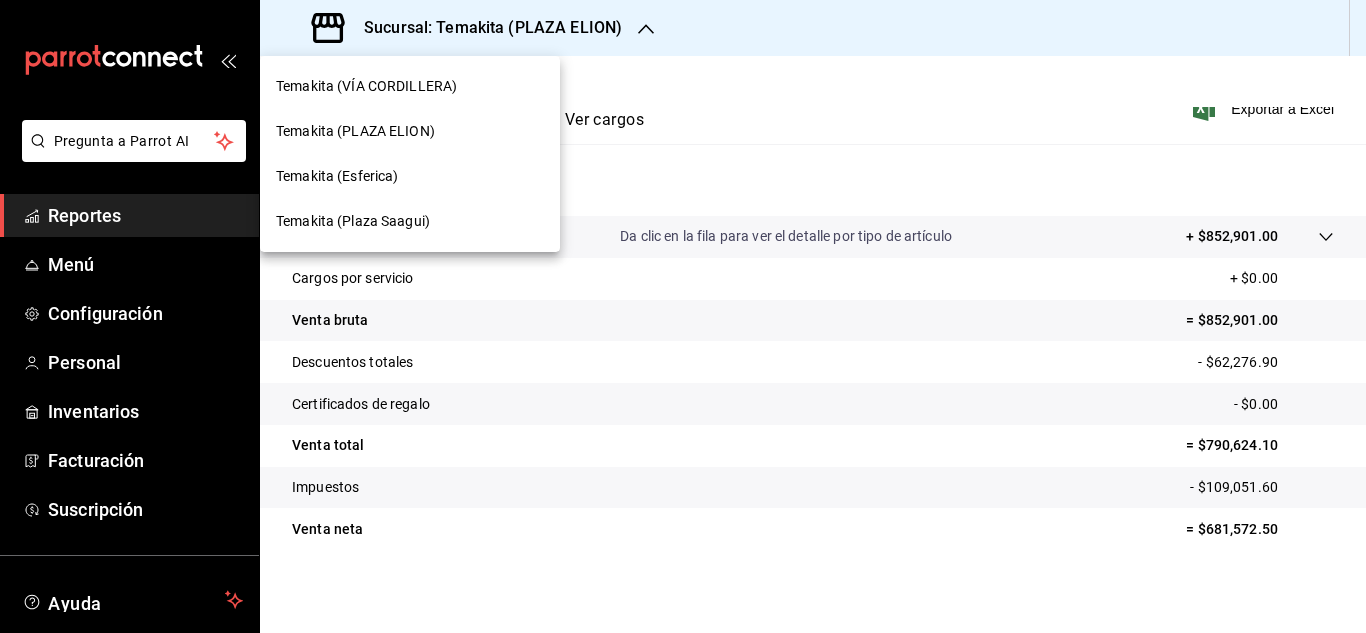click on "Temakita (Plaza Saagui)" at bounding box center [353, 221] 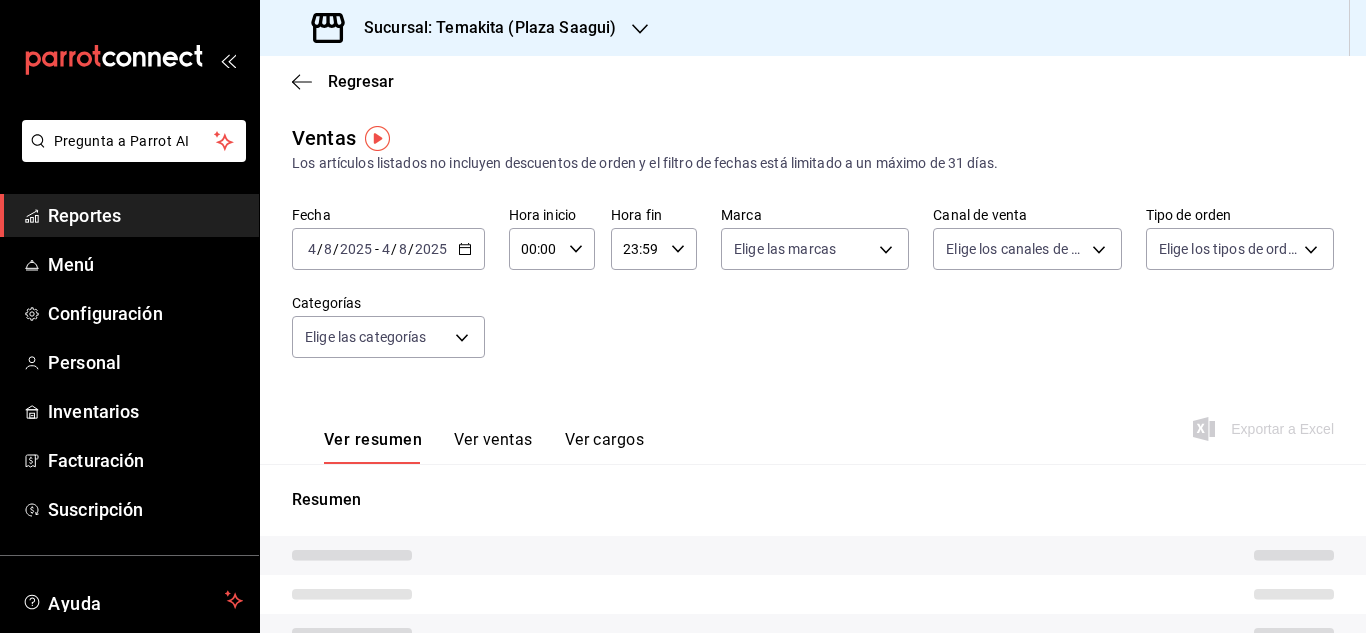 click 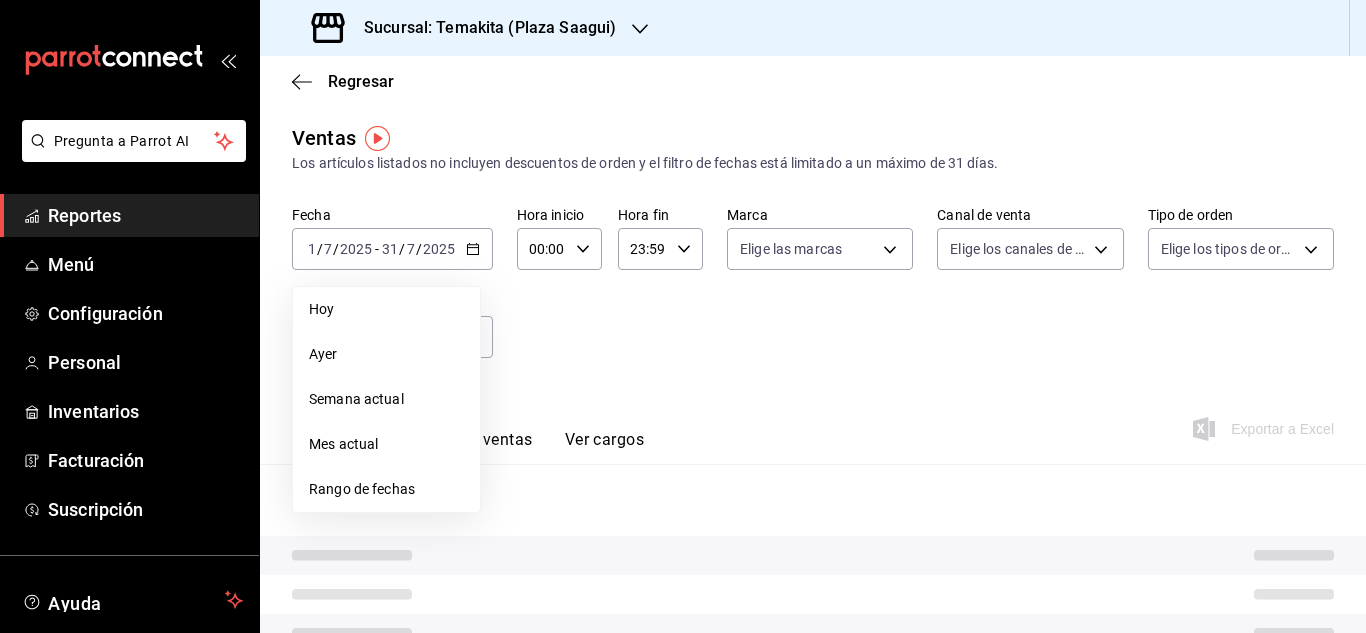 click on "Rango de fechas" at bounding box center [386, 489] 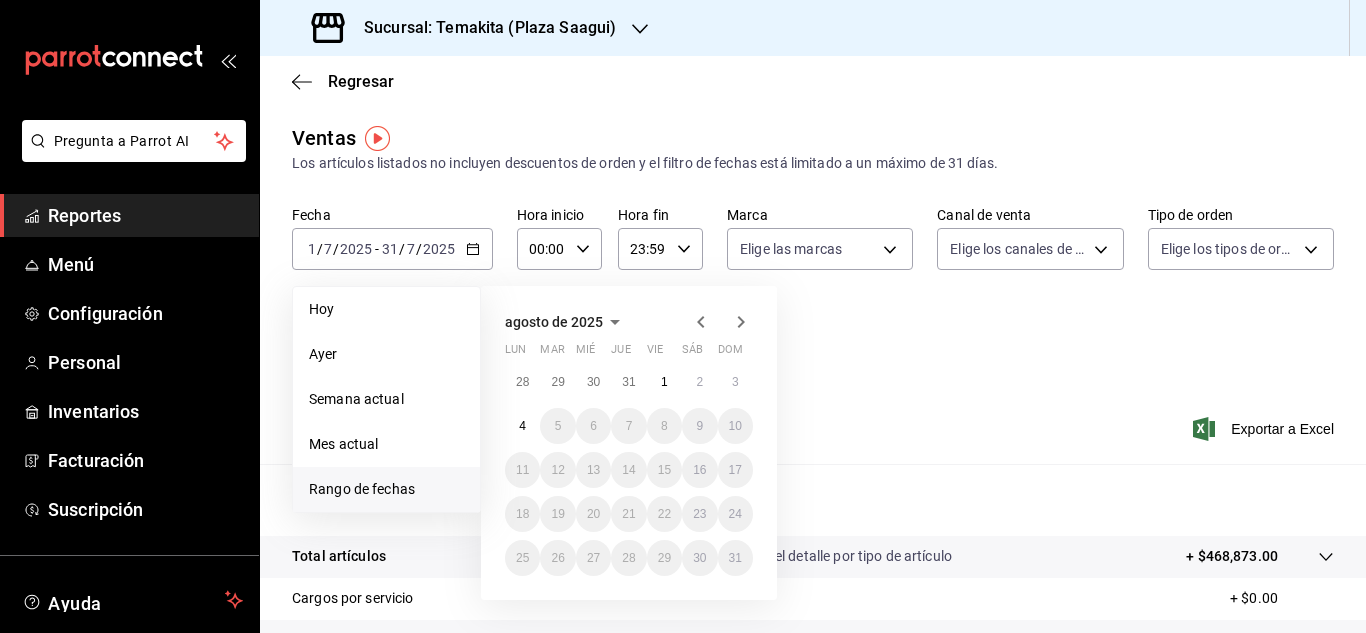click 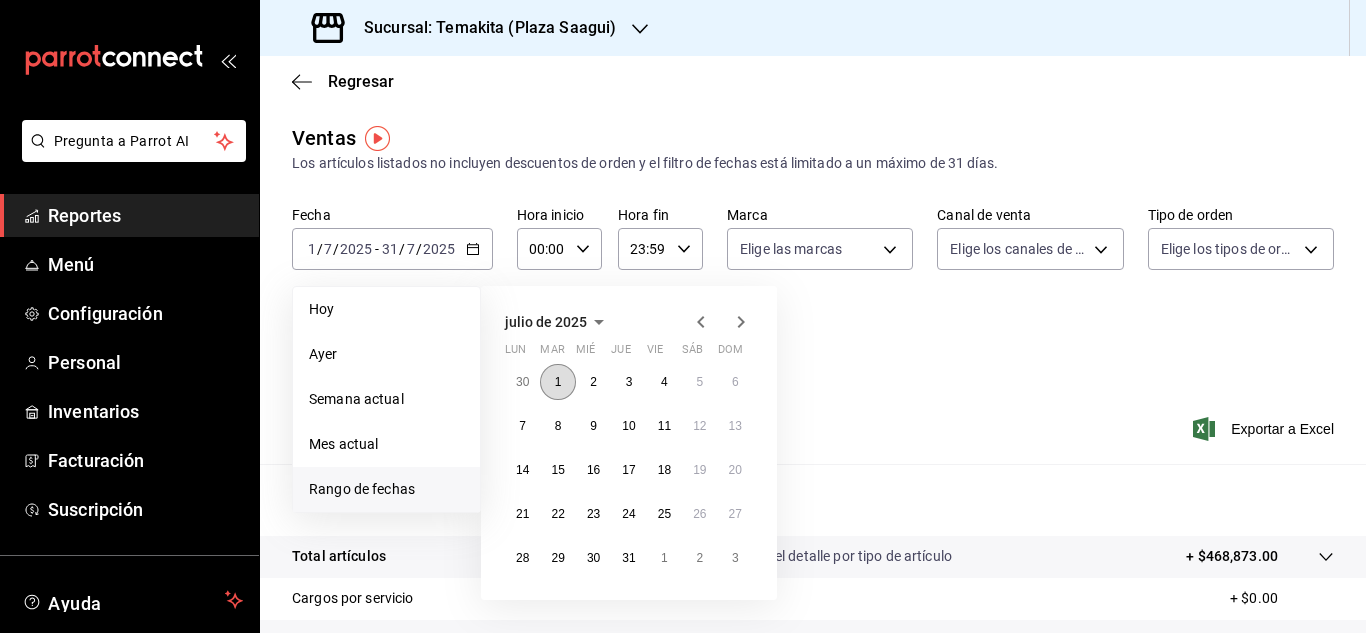 click on "1" at bounding box center (557, 382) 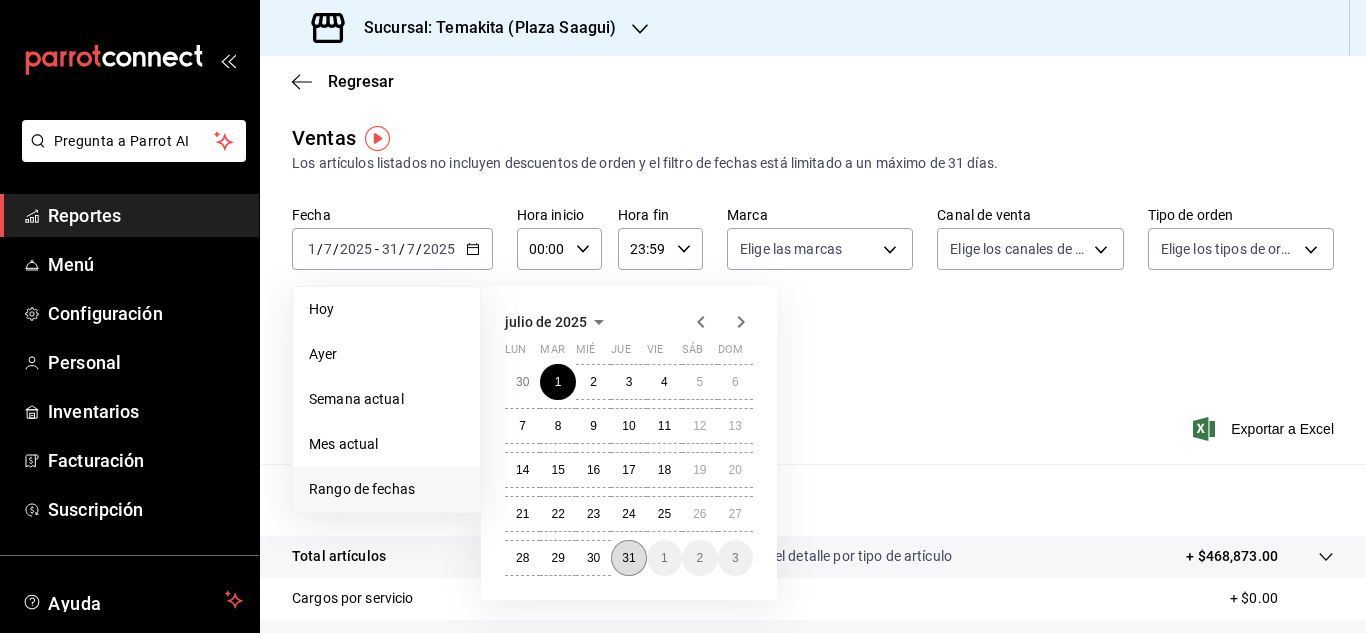 click on "31" at bounding box center [628, 558] 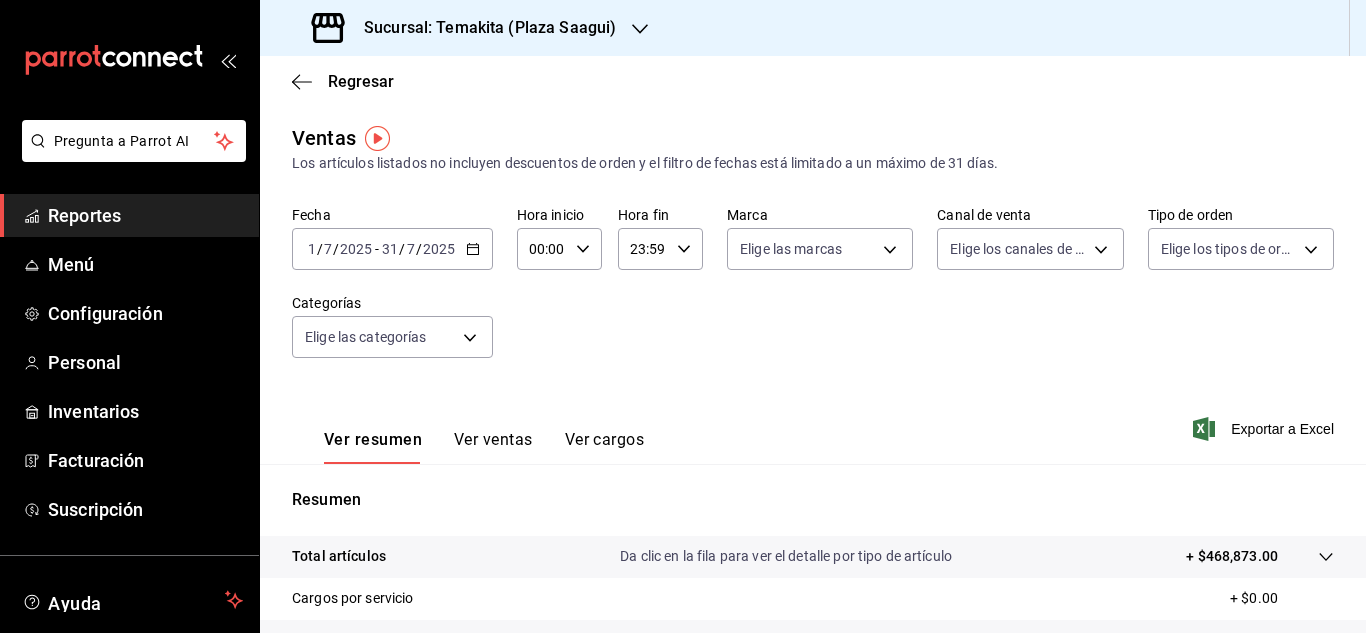 click on "Fecha 2025-07-01 1 / 7 / 2025 - 2025-07-31 31 / 7 / 2025 Hora inicio 00:00 Hora inicio Hora fin 23:59 Hora fin Marca Elige las marcas Canal de venta Elige los canales de venta Tipo de orden Elige los tipos de orden Categorías Elige las categorías" at bounding box center [813, 294] 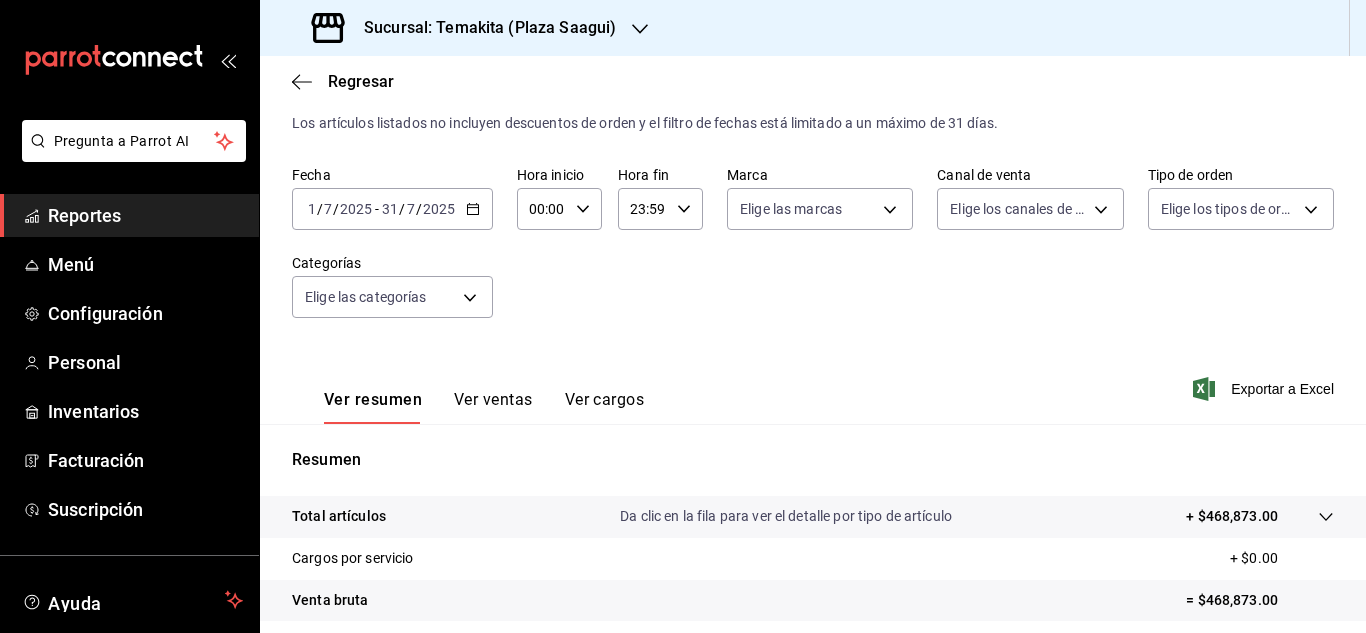scroll, scrollTop: 325, scrollLeft: 0, axis: vertical 